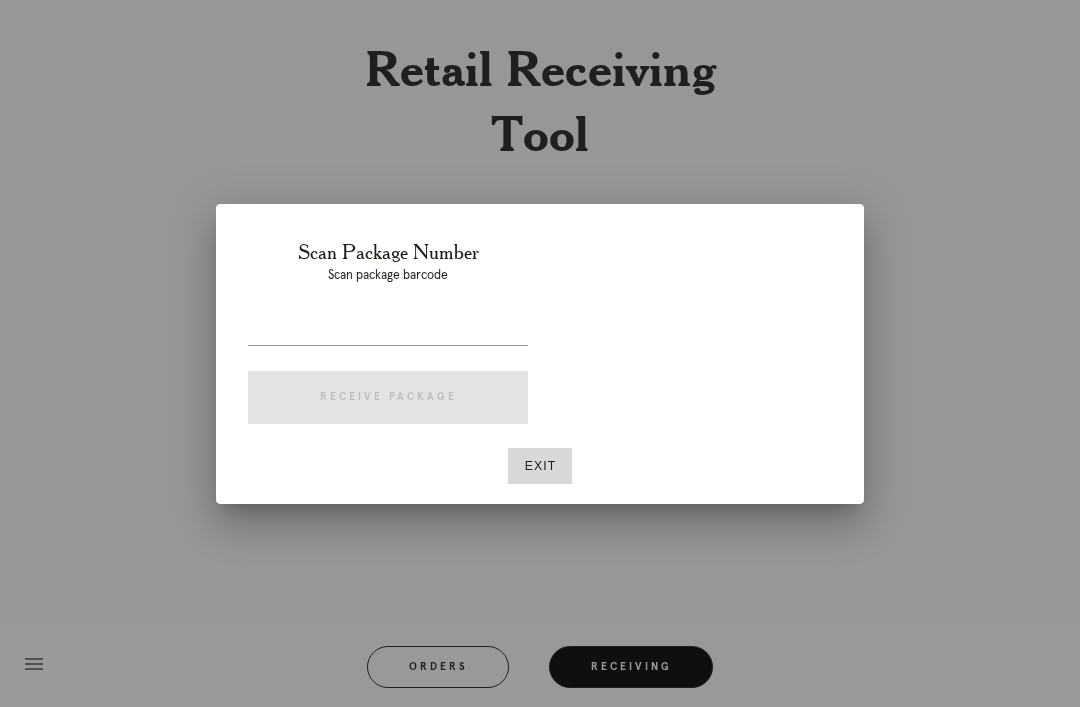 scroll, scrollTop: 64, scrollLeft: 0, axis: vertical 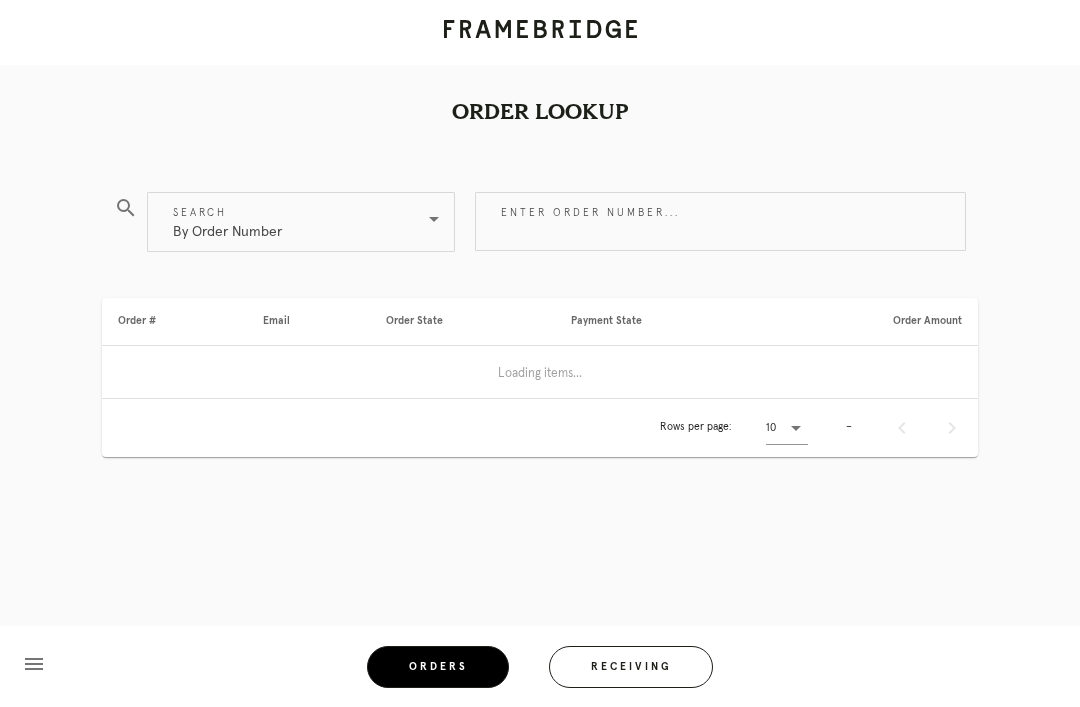 click on "Enter order number..." at bounding box center [720, 221] 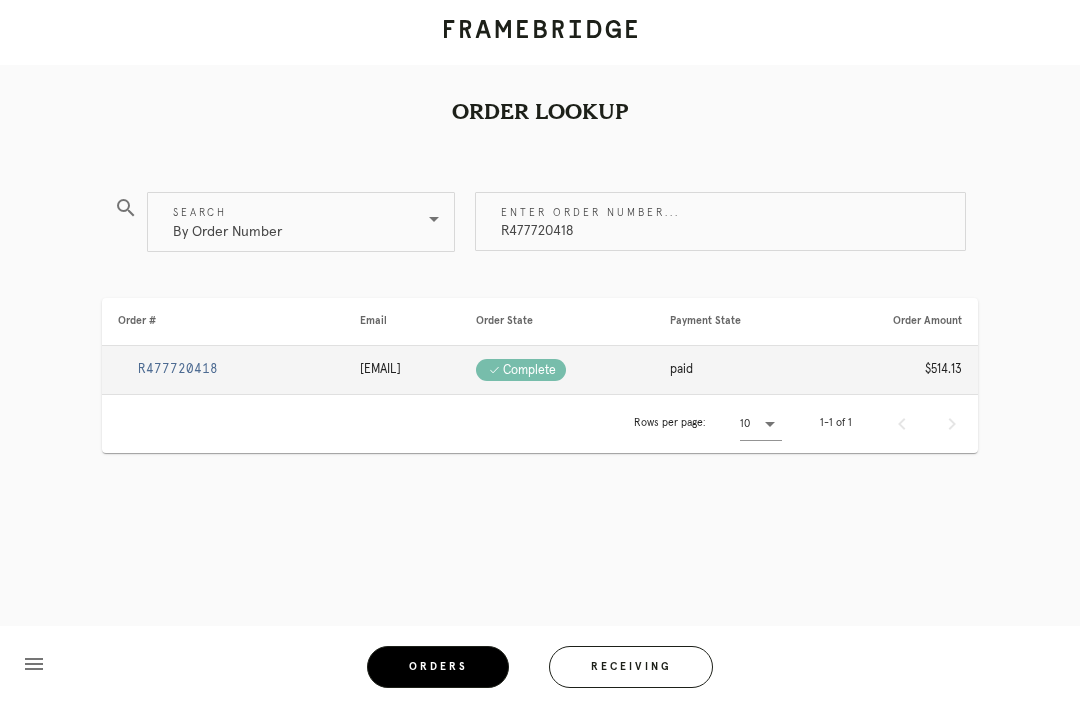 type on "R477720418" 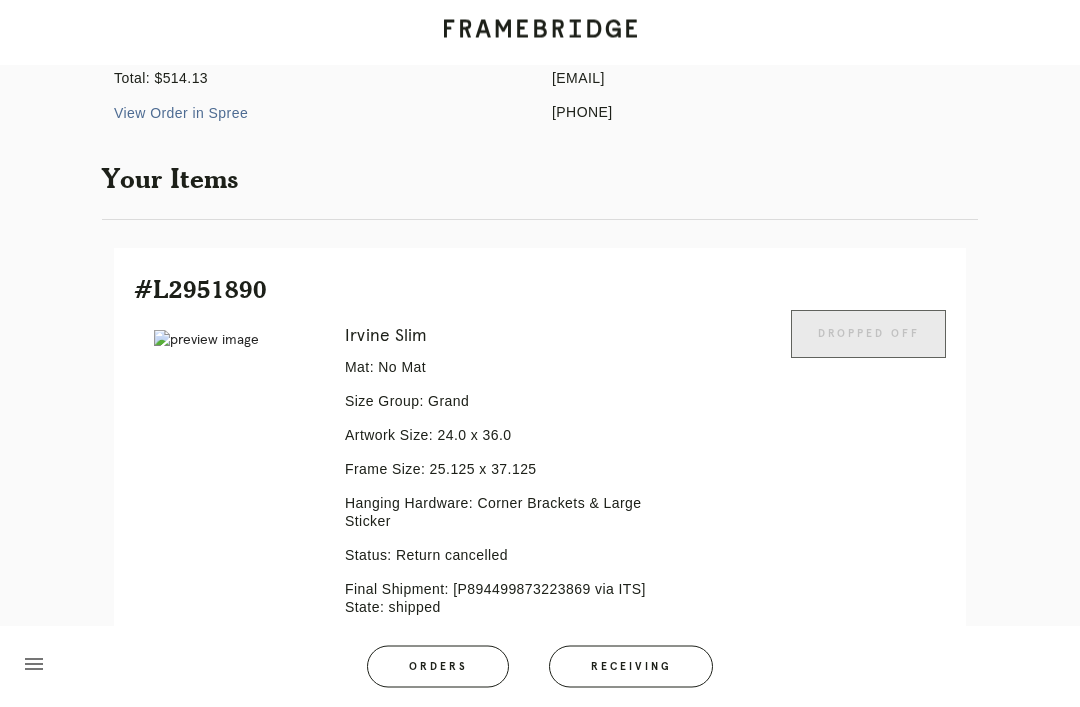 scroll, scrollTop: 0, scrollLeft: 0, axis: both 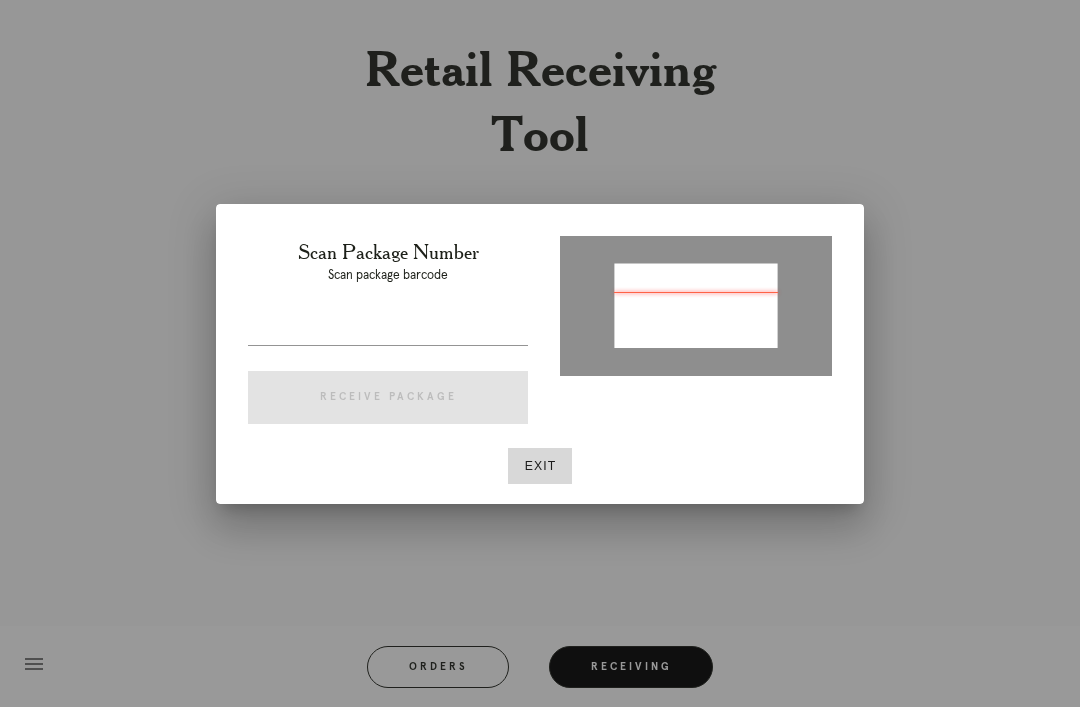 click on "Exit" at bounding box center [540, 466] 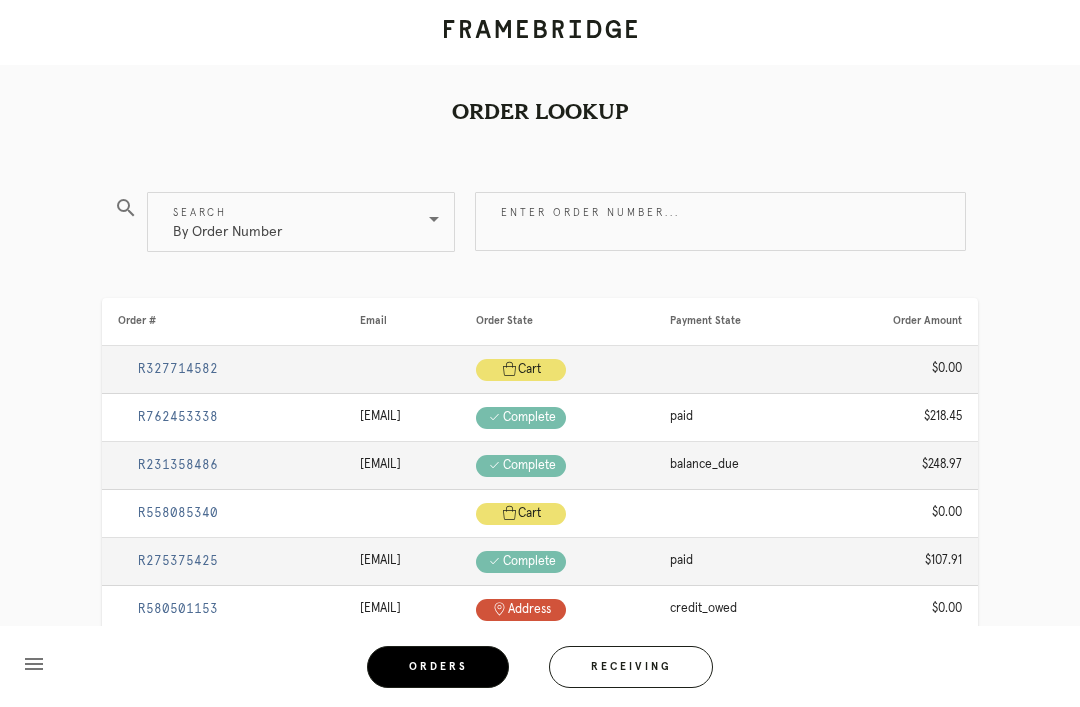 click on "Enter order number..." at bounding box center (720, 221) 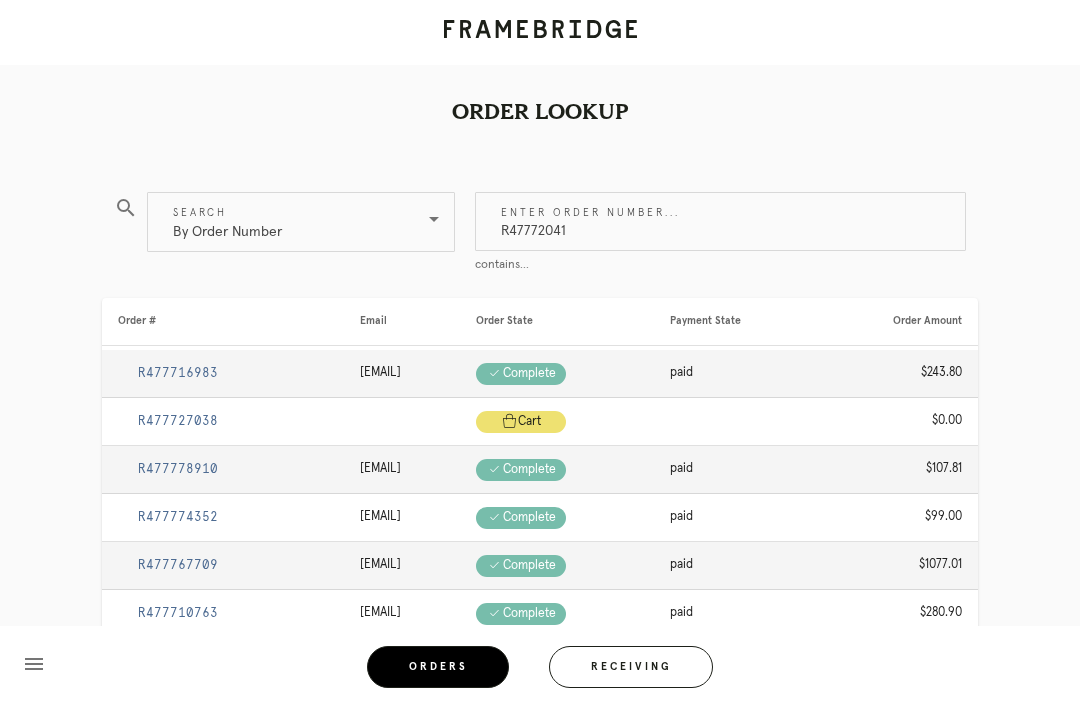 type on "R477720418" 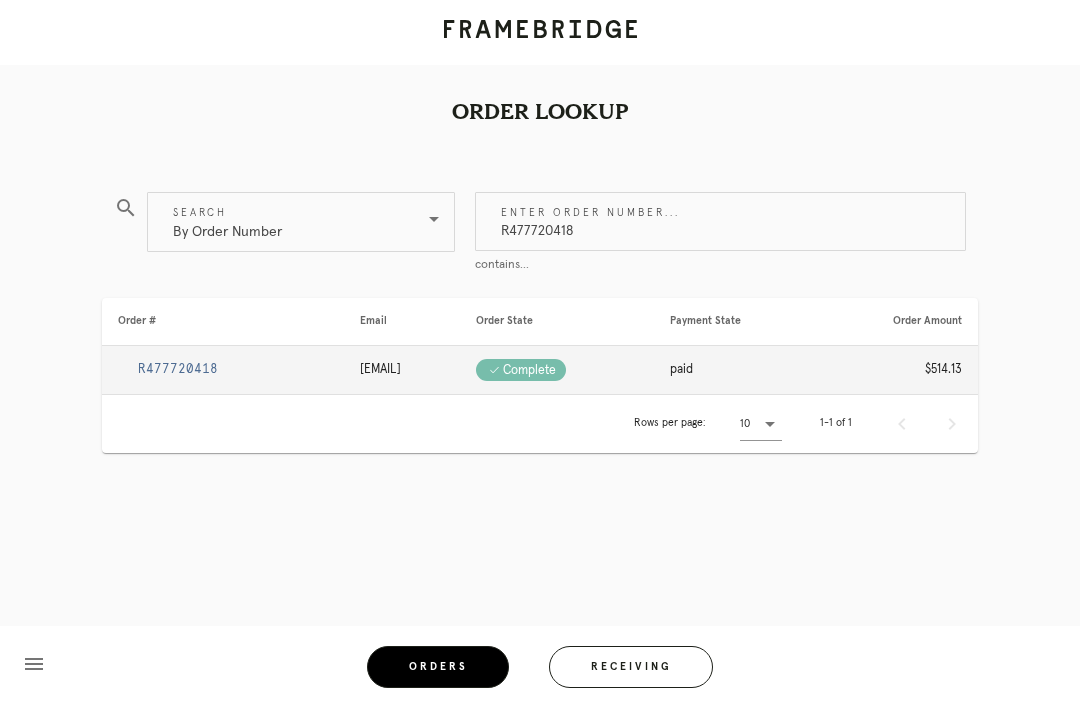 click on "R477720418" at bounding box center (178, 369) 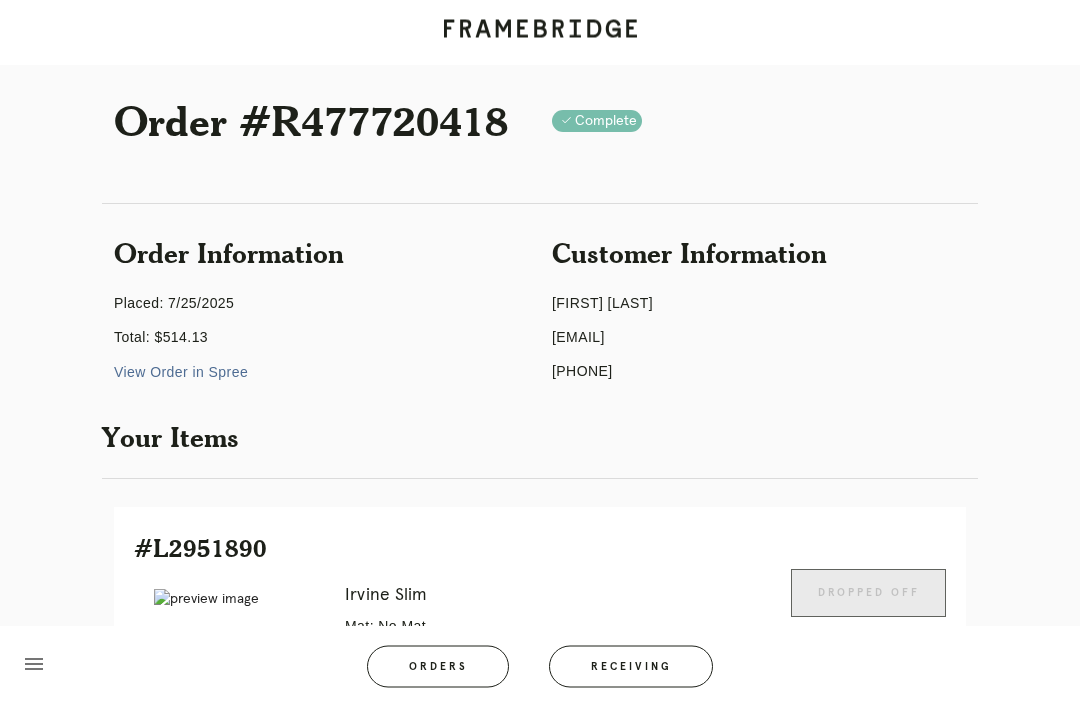 scroll, scrollTop: 0, scrollLeft: 0, axis: both 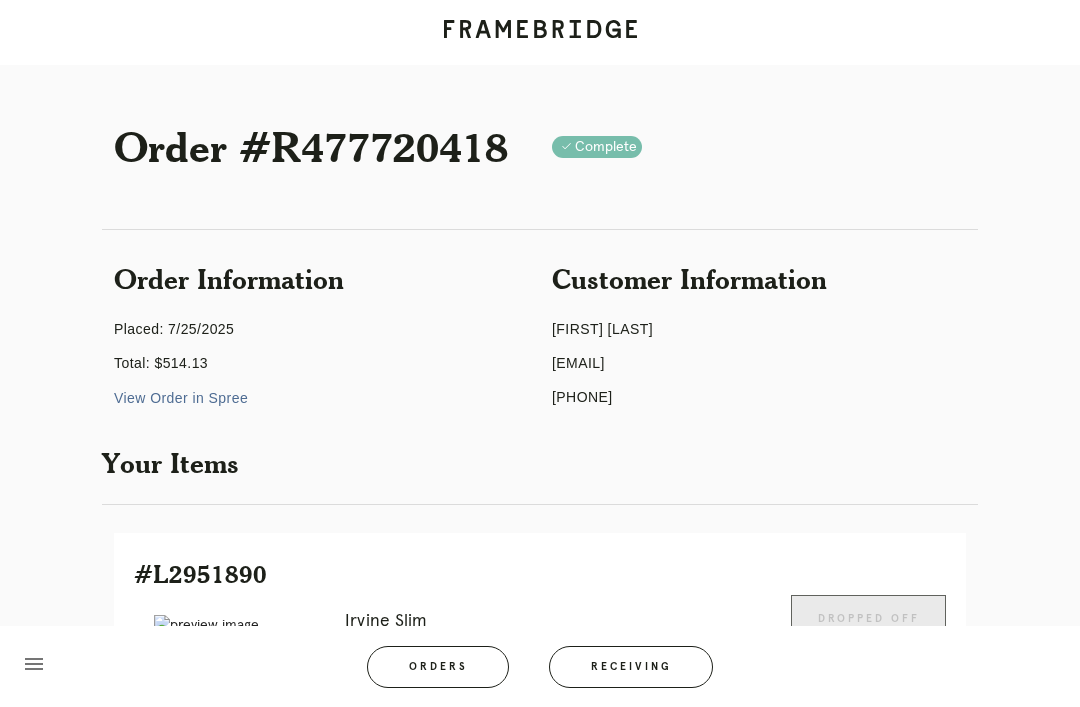 click on "Receiving" at bounding box center [631, 667] 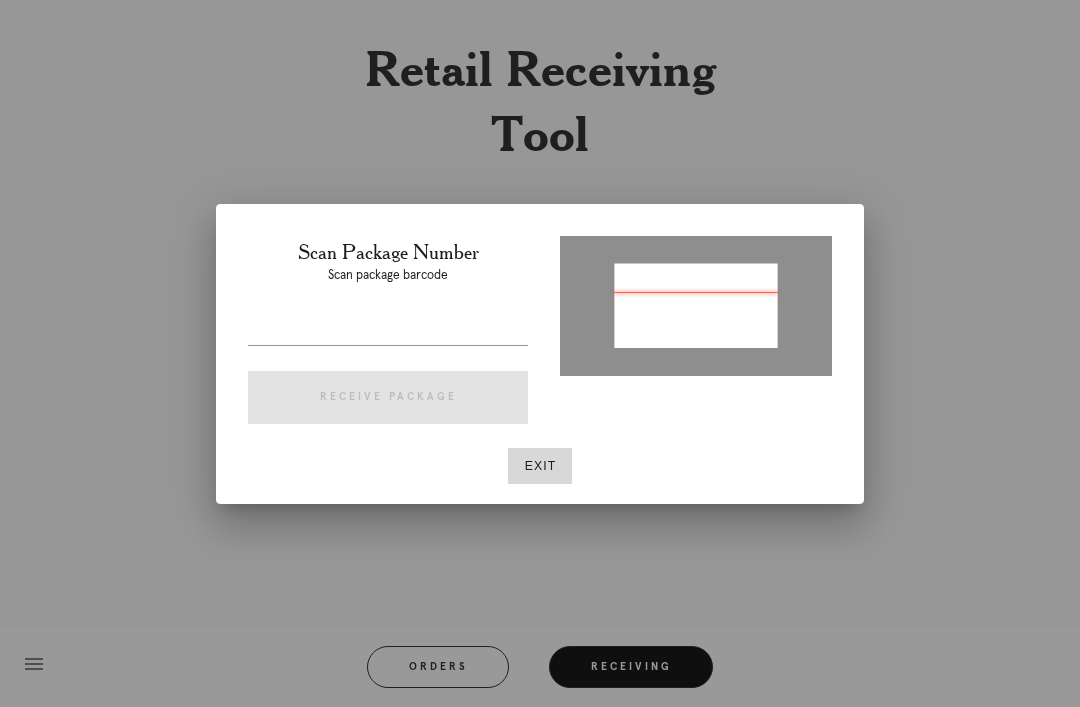 type on "[DOCUMENT_ID]" 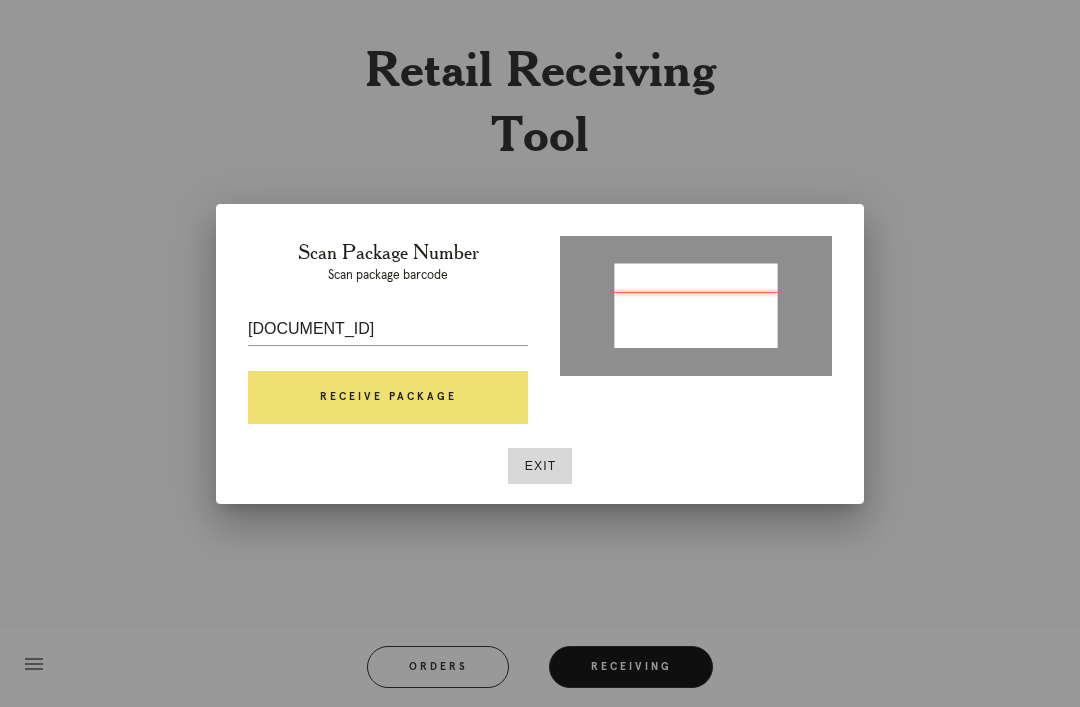 click on "Receive Package" at bounding box center (388, 398) 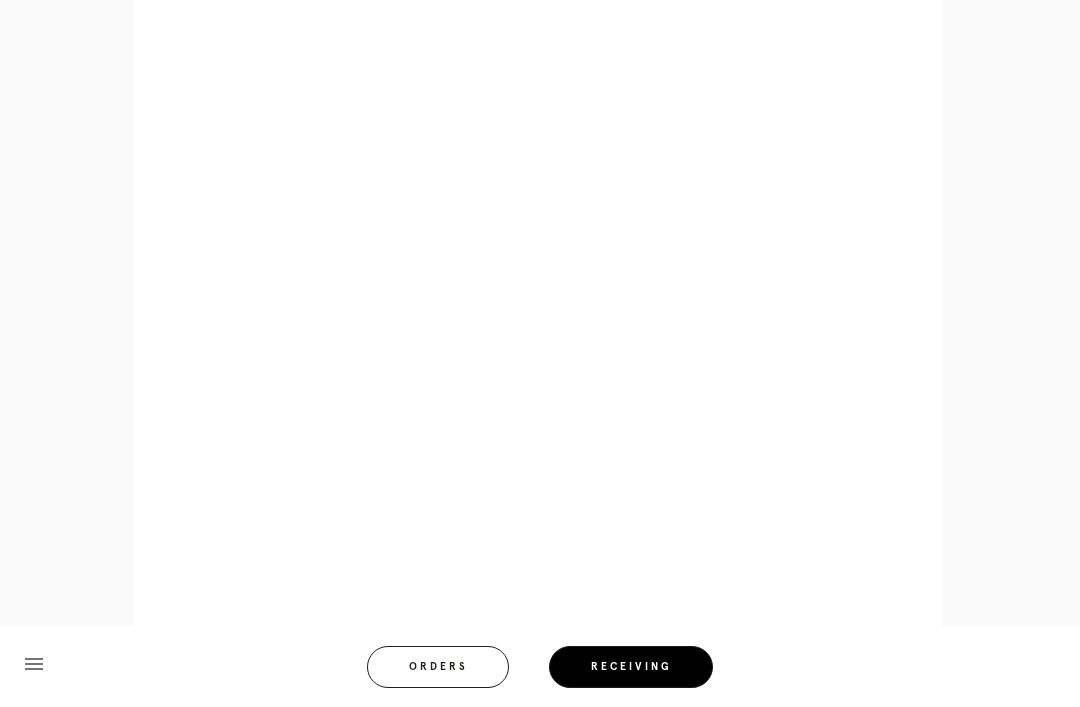 scroll, scrollTop: 1050, scrollLeft: 0, axis: vertical 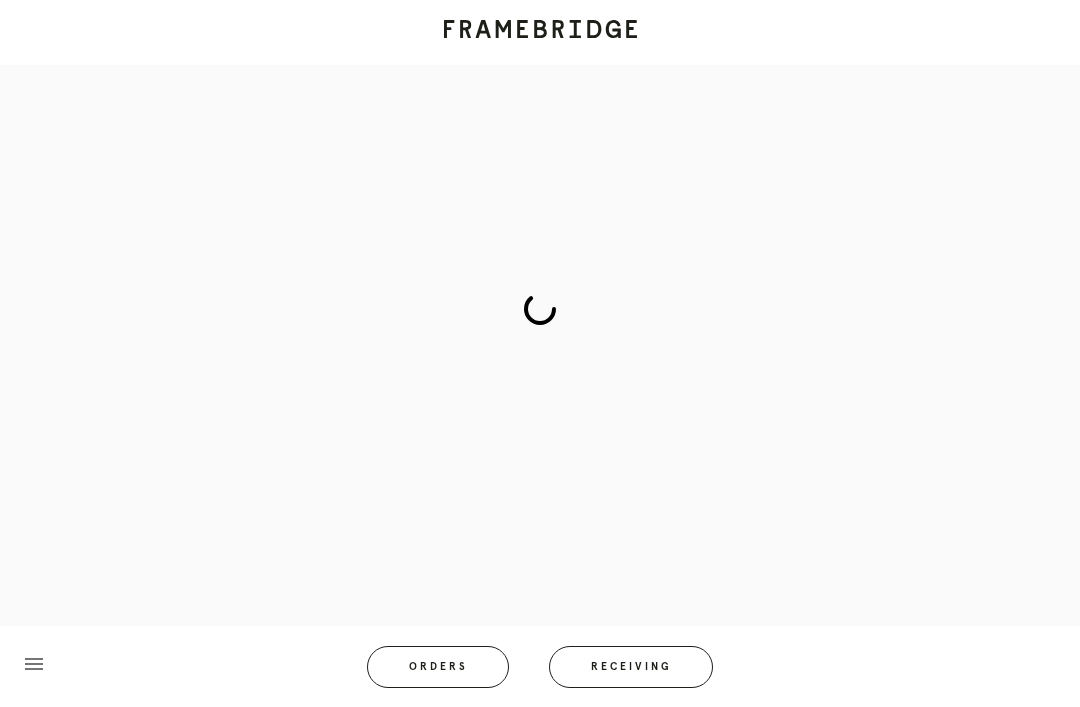 click at bounding box center (540, 32) 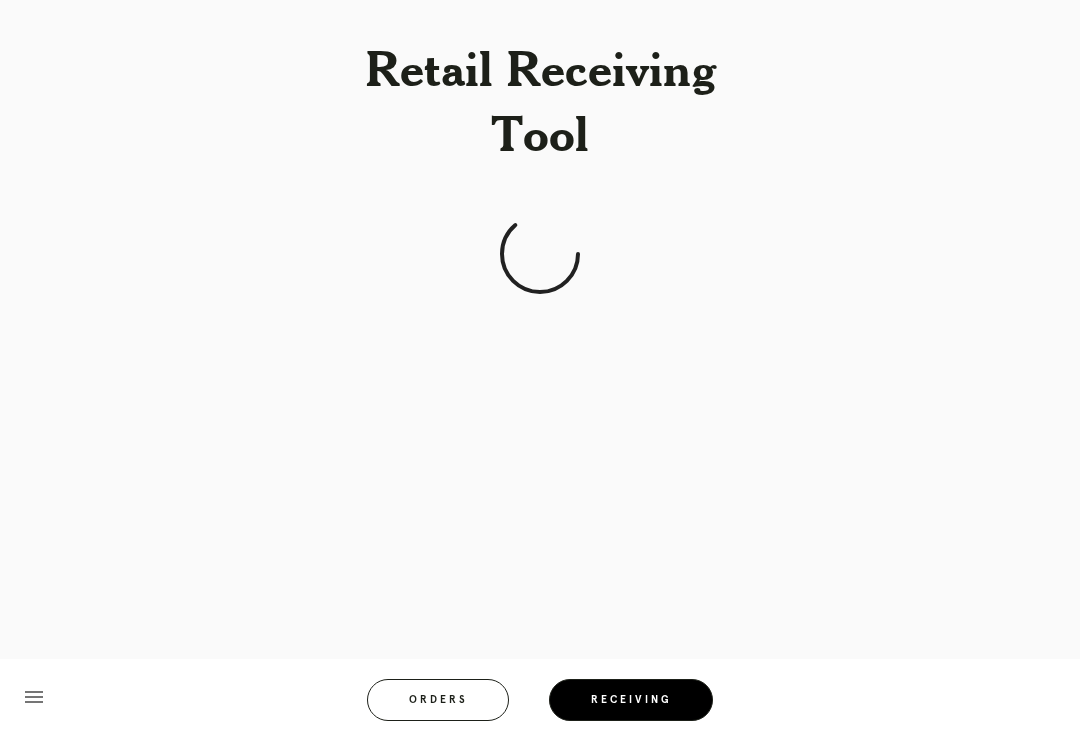 scroll, scrollTop: 0, scrollLeft: 0, axis: both 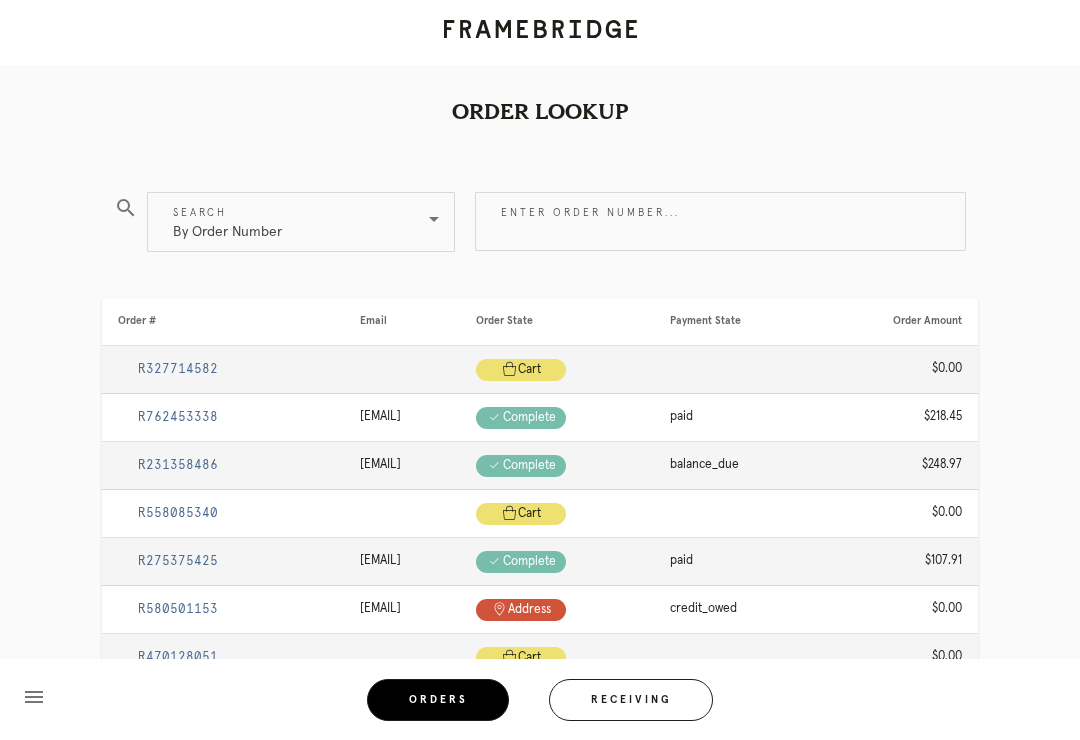 click on "Receiving" at bounding box center (631, 700) 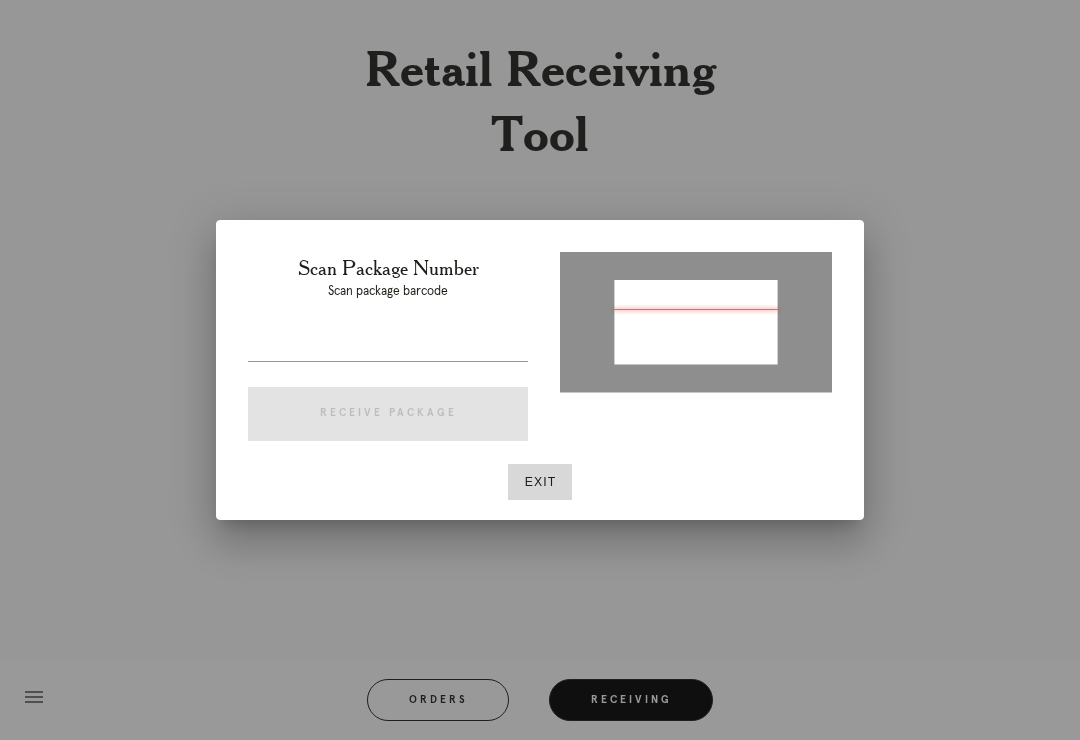type on "P894499873223869" 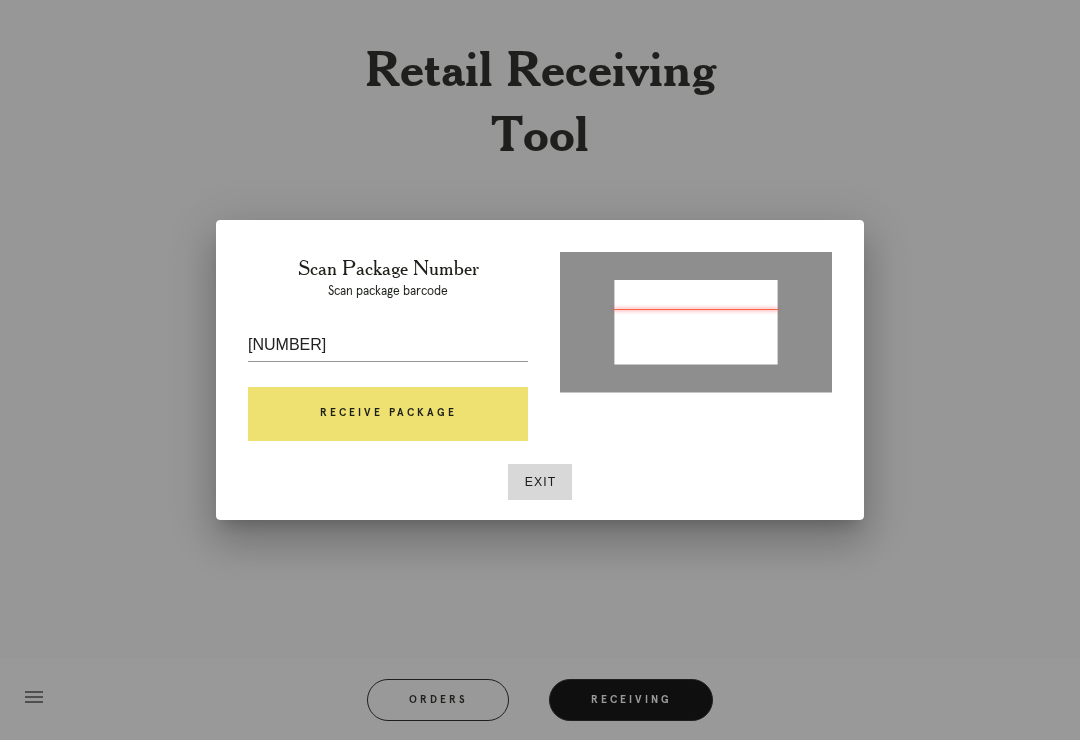 click on "Receive Package" at bounding box center (388, 414) 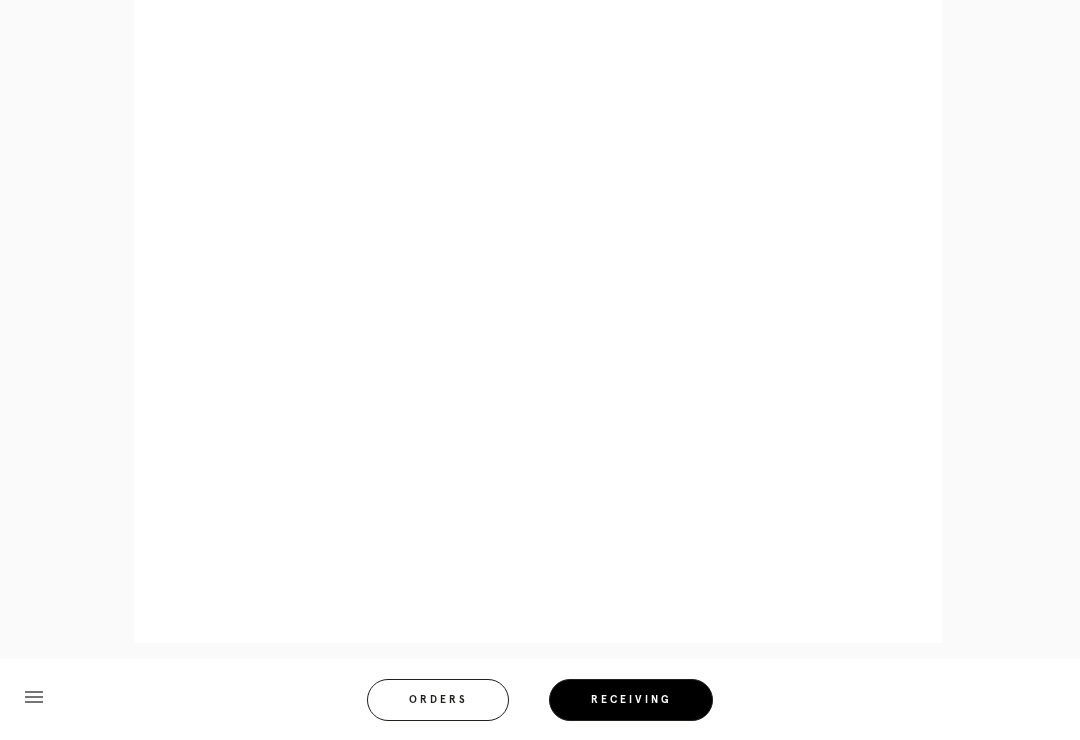 scroll, scrollTop: 1012, scrollLeft: 0, axis: vertical 